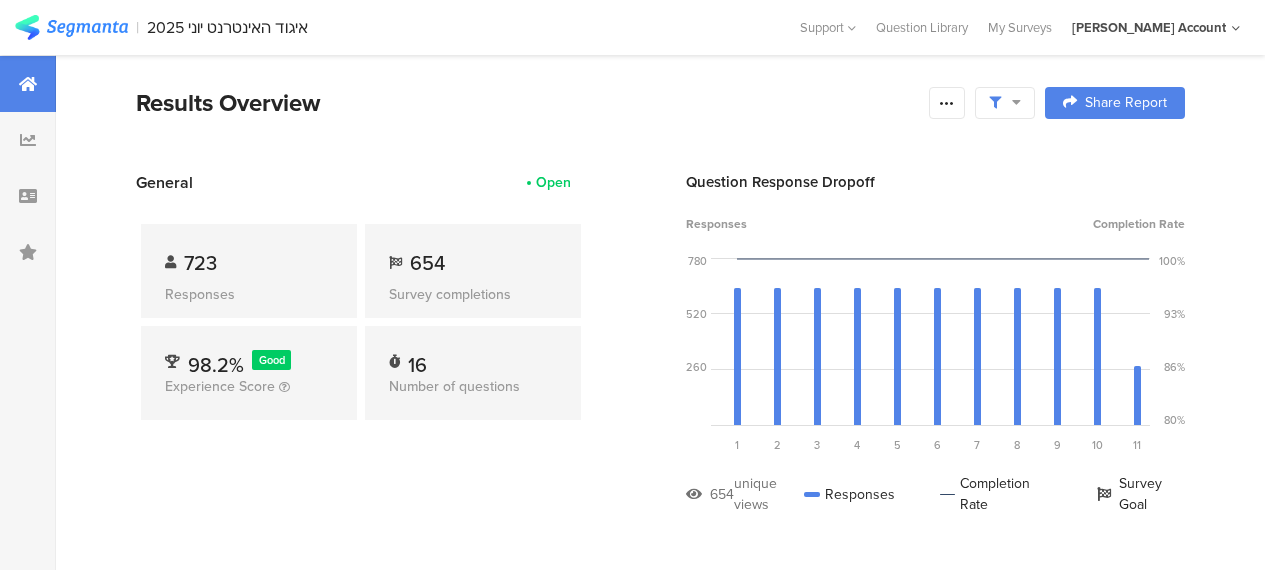 scroll, scrollTop: 0, scrollLeft: 0, axis: both 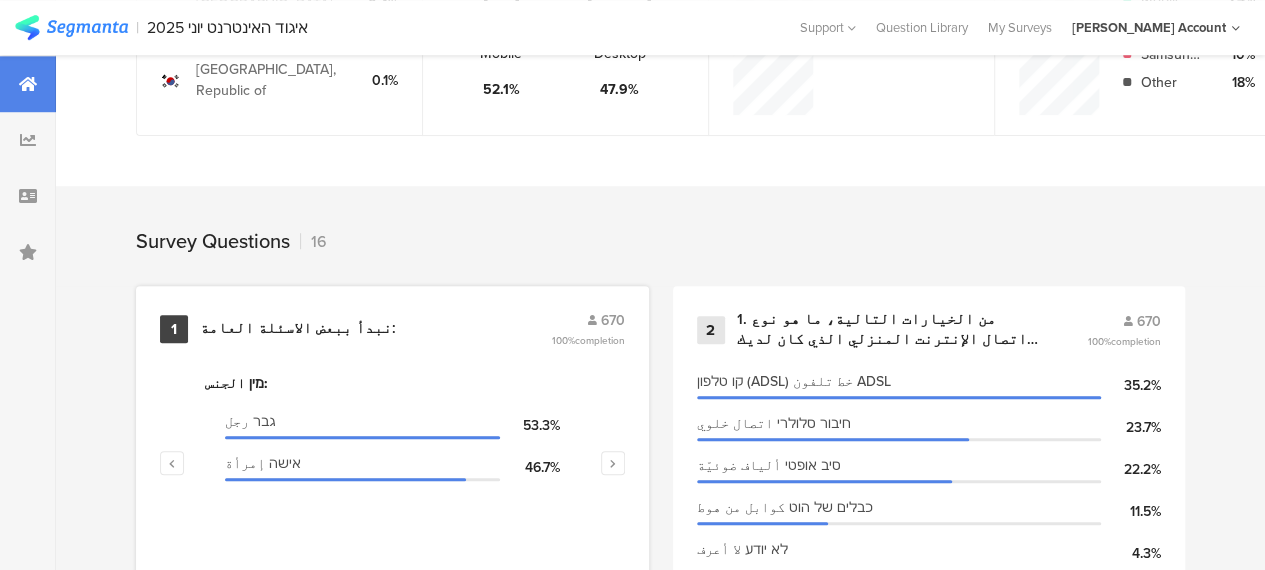 click on "نبدأ ببعض الاسئلة العامة:" at bounding box center [298, 329] 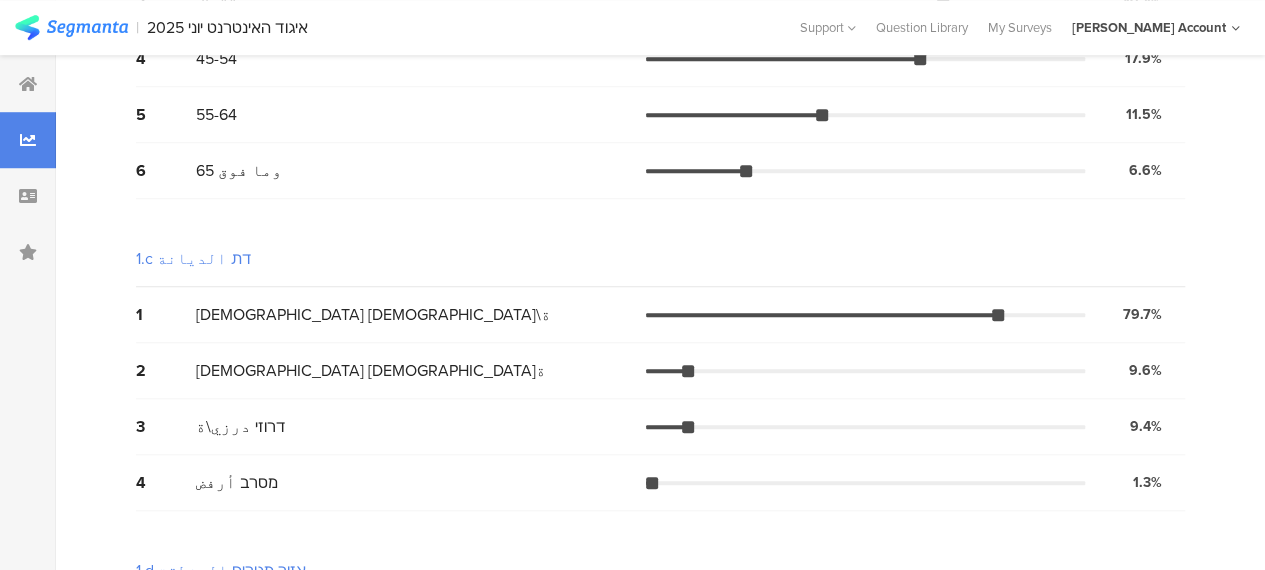 scroll, scrollTop: 0, scrollLeft: 0, axis: both 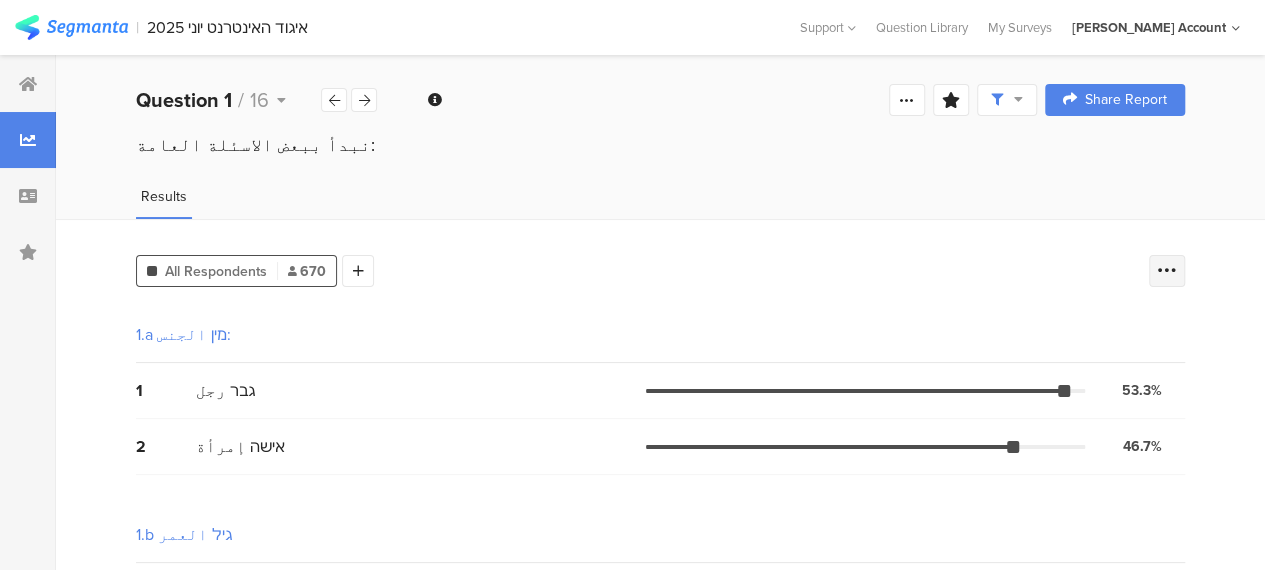 click at bounding box center [1167, 271] 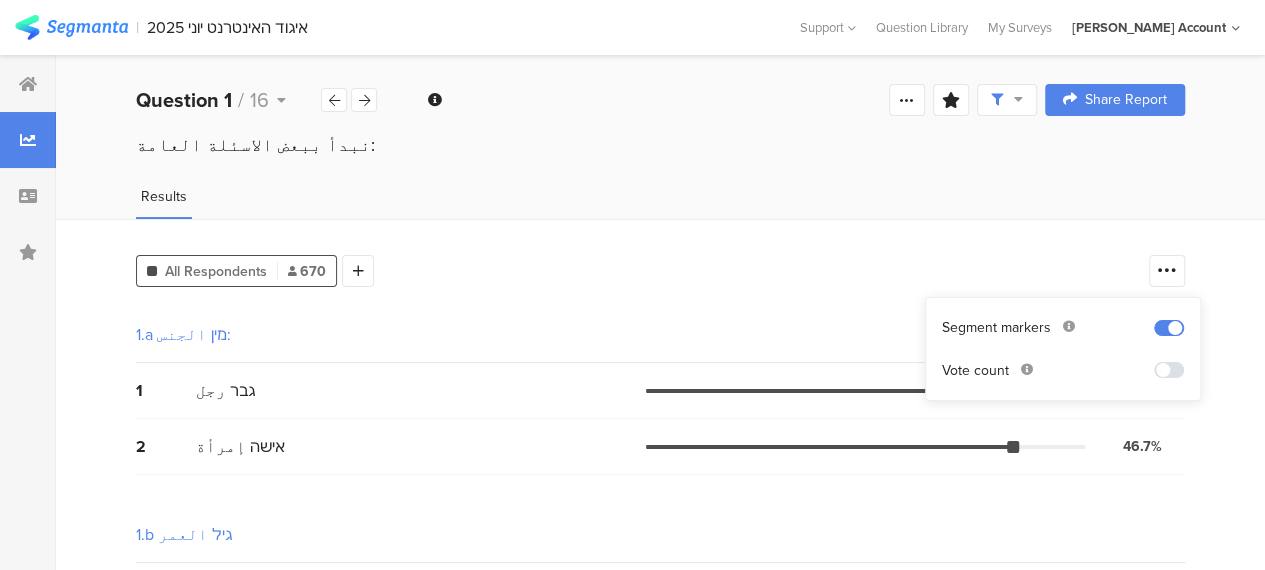 click at bounding box center (1169, 370) 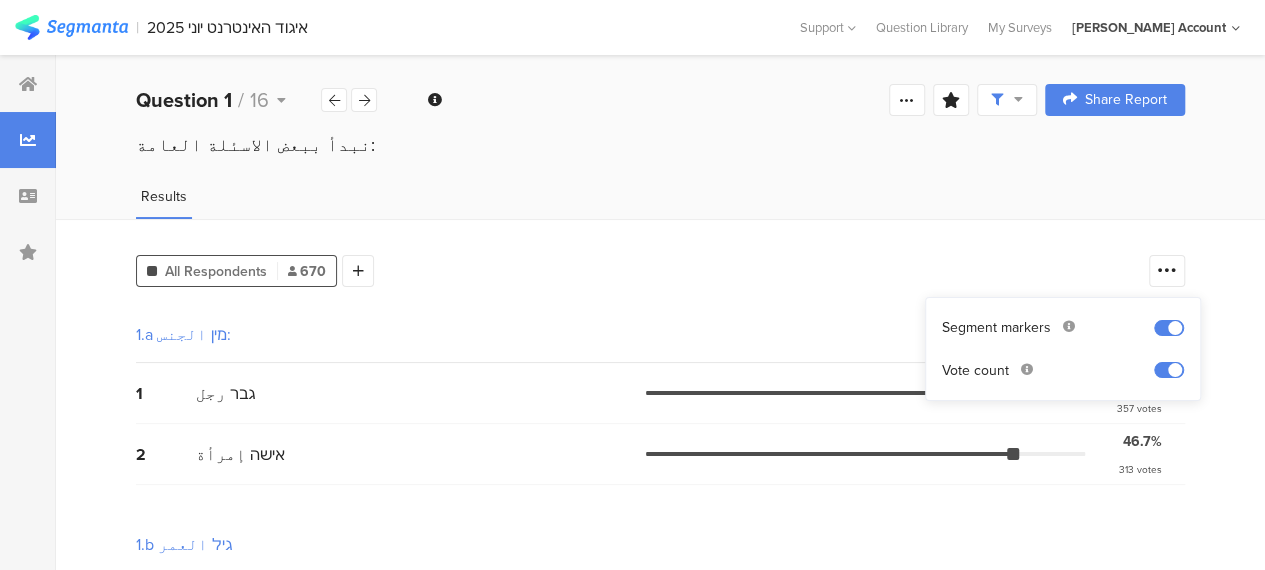 click on "All Respondents       670
Add Segment             1.a מין الجنس:
1     גבר رجل             53.3%   357 votes 2     אישה إمرأة             46.7%   313 votes 1.b גיל العمر
1     18-24             22.4%   150 votes 2     25-34             22.2%   149 votes 3     35-44             19.4%   130 votes 4     45-54             17.9%   120 votes 5     55-64             11.5%   77 votes 6     65  وما فوق             6.6%   44 votes 1.c דת الديانة
1     מוסלמי مسلم\ة             79.7%   534 votes 2     נוצרי مسيحي\ة             9.6%   64 votes 3     דרוזי درزي\ة             9.4%   63 votes 4     מסרב أرفض             1.3%   9 votes 1.d אזור מגורים المنطقة
1     גליל الجليل             49.9%   334 votes 2     משולש المثلث             26.3%   176 votes 3     النقب             12.7%   85 votes 4                 11.2%" at bounding box center (660, 918) 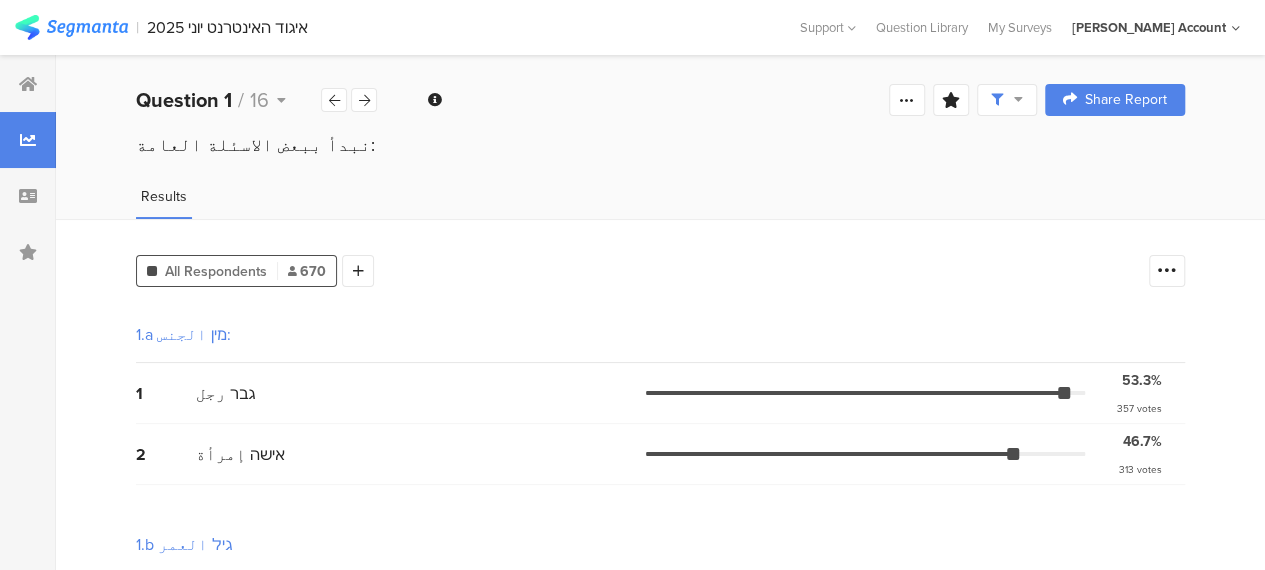 click on "All Respondents       670
Add Segment             1.a מין الجنس:
1     גבר رجل             53.3%   357 votes 2     אישה إمرأة             46.7%   313 votes 1.b גיל العمر
1     18-24             22.4%   150 votes 2     25-34             22.2%   149 votes 3     35-44             19.4%   130 votes 4     45-54             17.9%   120 votes 5     55-64             11.5%   77 votes 6     65  وما فوق             6.6%   44 votes 1.c דת الديانة
1     מוסלמי مسلم\ة             79.7%   534 votes 2     נוצרי مسيحي\ة             9.6%   64 votes 3     דרוזי درزي\ة             9.4%   63 votes 4     מסרב أرفض             1.3%   9 votes 1.d אזור מגורים المنطقة
1     גליל الجليل             49.9%   334 votes 2     משולש المثلث             26.3%   176 votes 3     النقب             12.7%   85 votes 4                 11.2%" at bounding box center (660, 918) 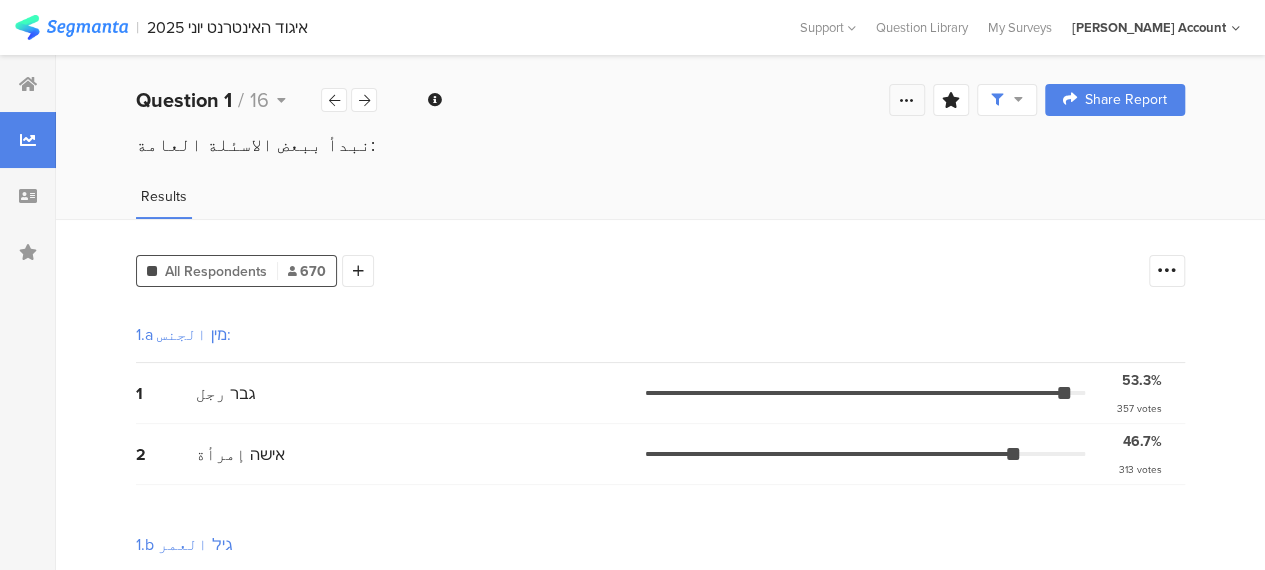 click at bounding box center [907, 100] 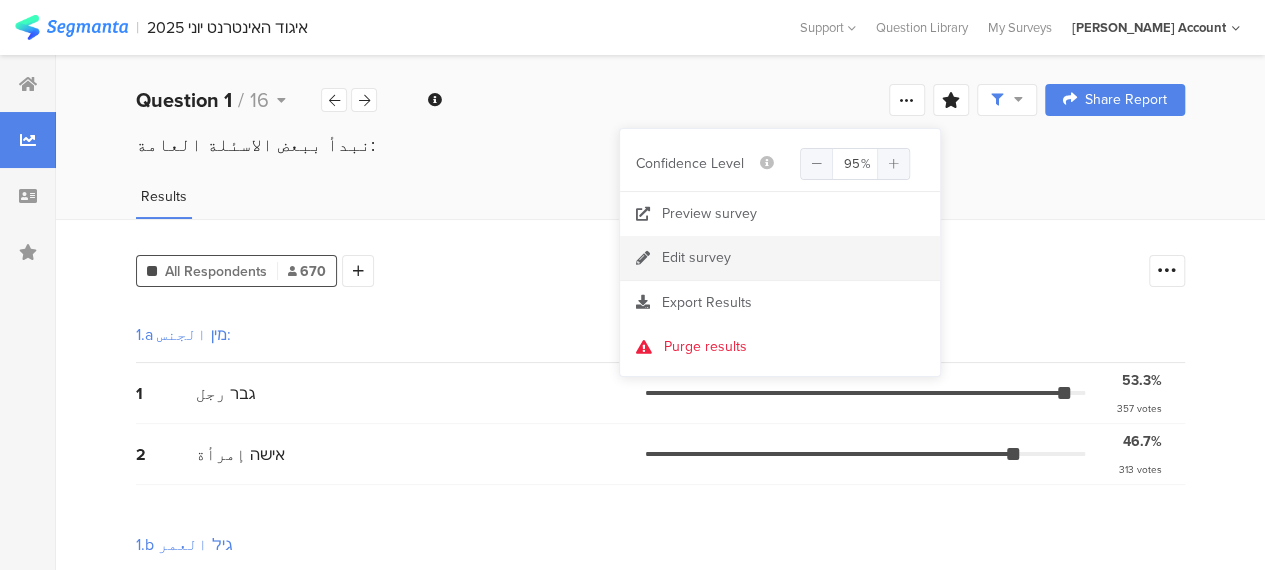 click on "Edit survey" at bounding box center (780, 258) 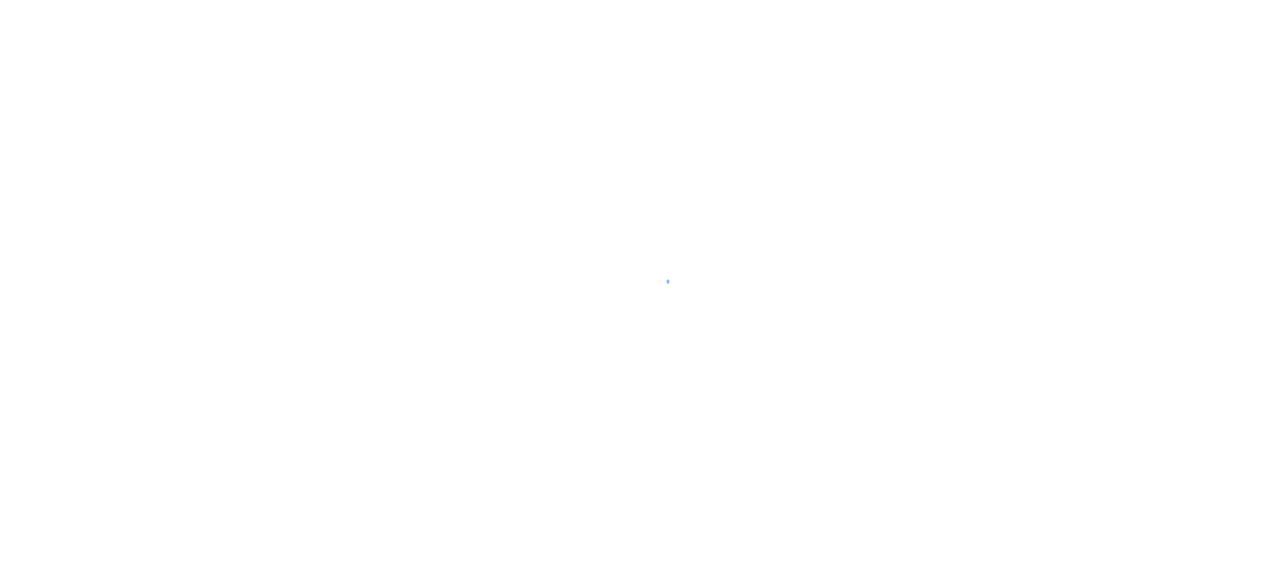 scroll, scrollTop: 0, scrollLeft: 0, axis: both 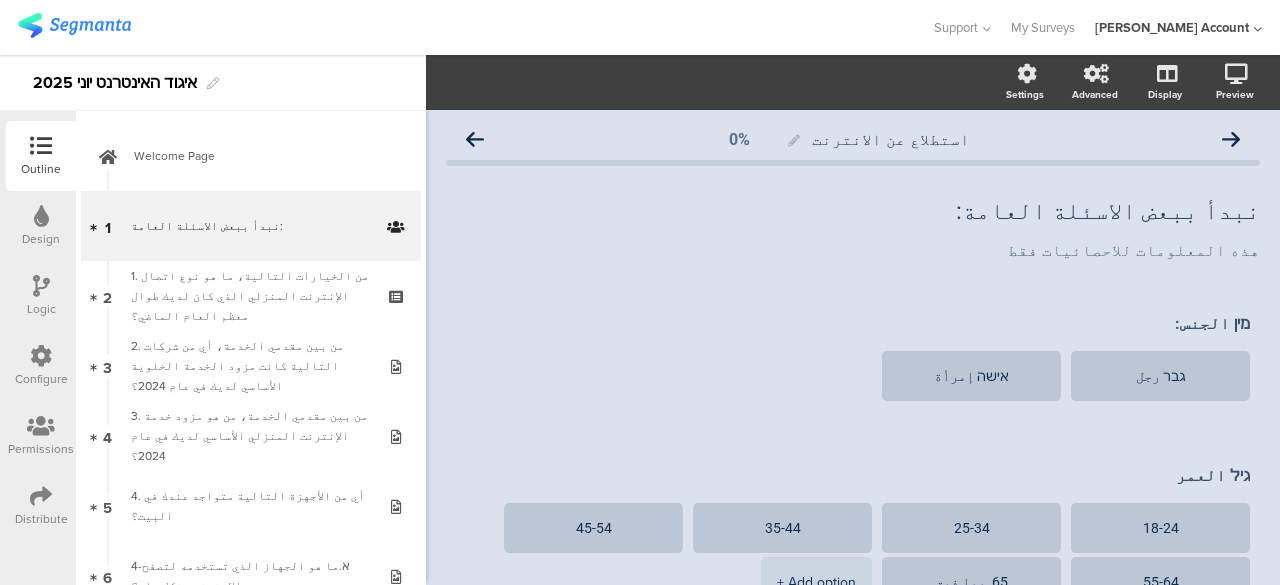 click at bounding box center [41, 496] 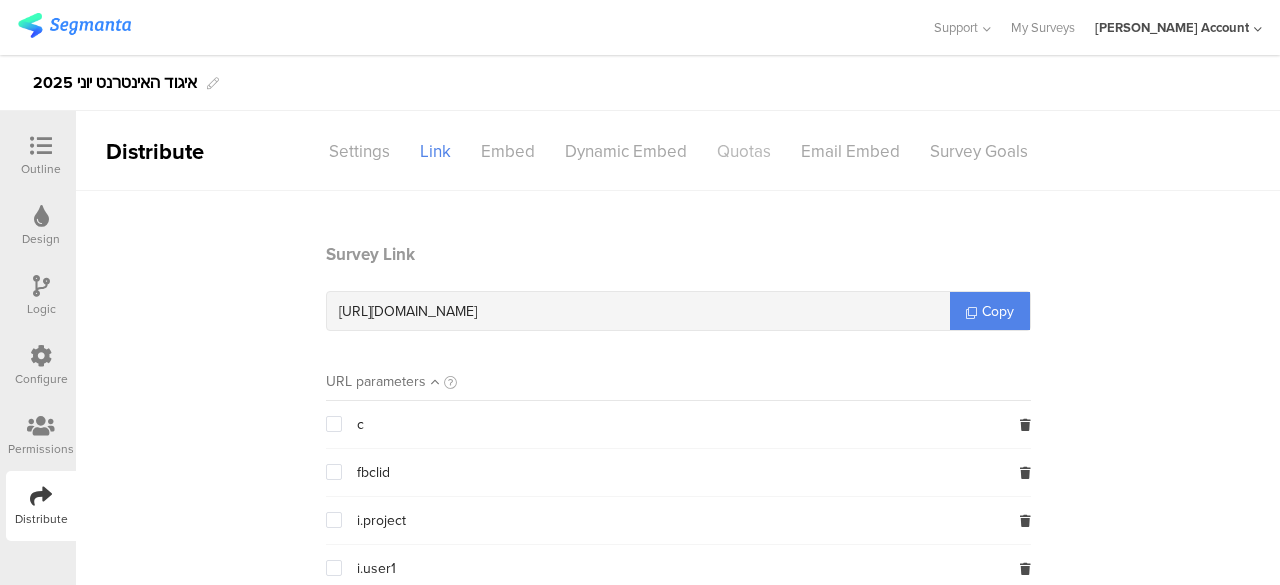 click on "Quotas" at bounding box center (744, 151) 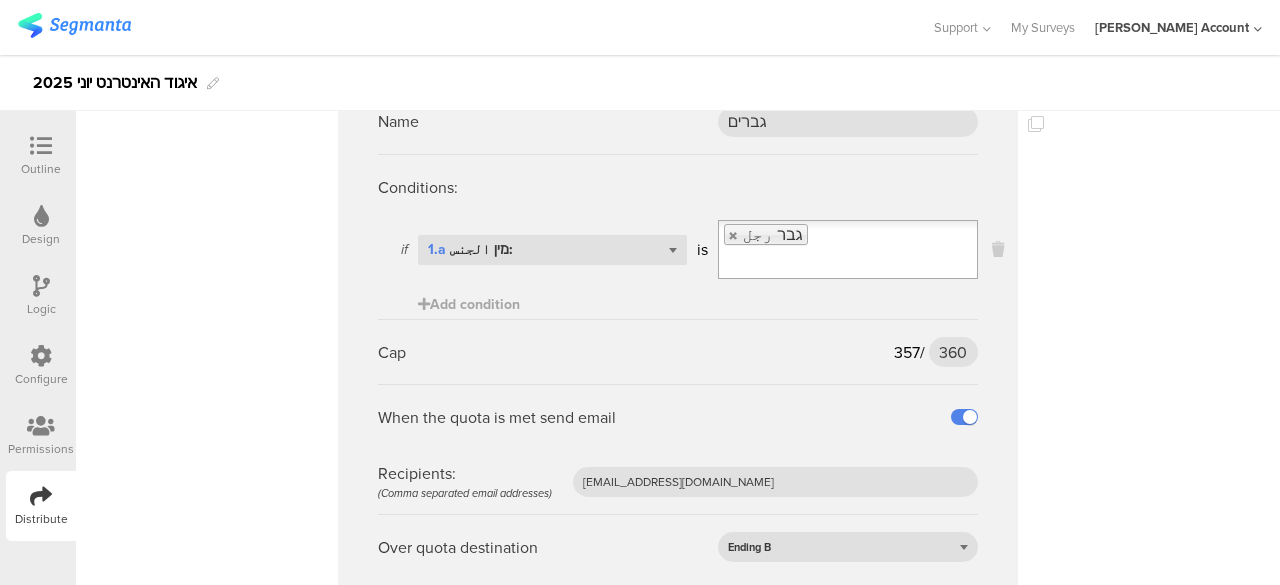 scroll, scrollTop: 200, scrollLeft: 0, axis: vertical 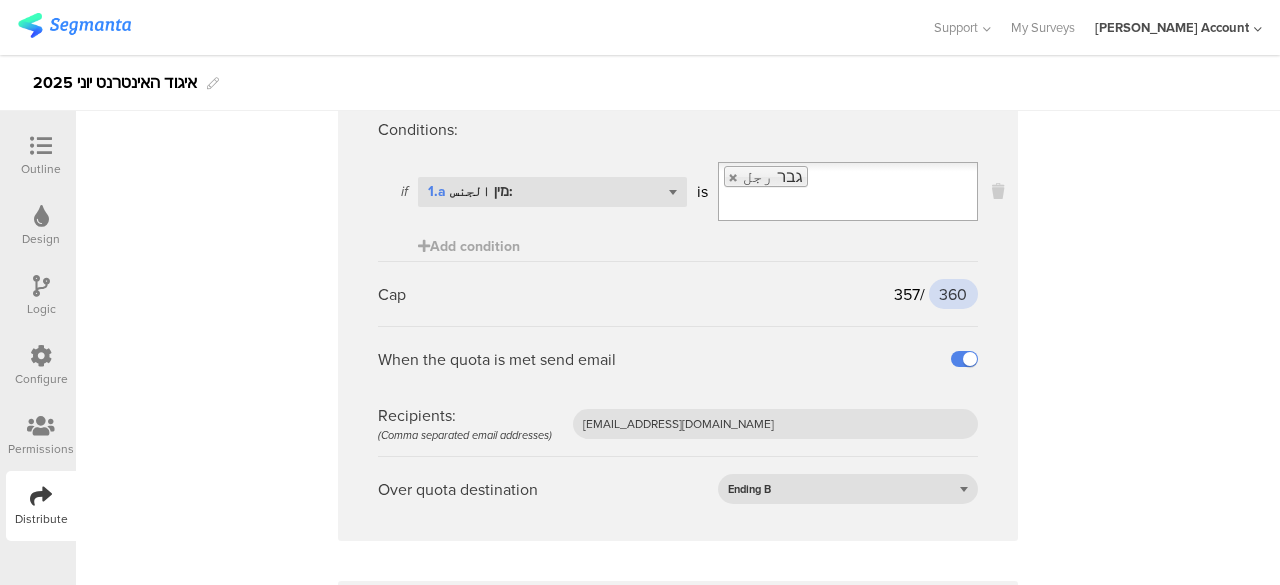 click on "360" at bounding box center [953, 294] 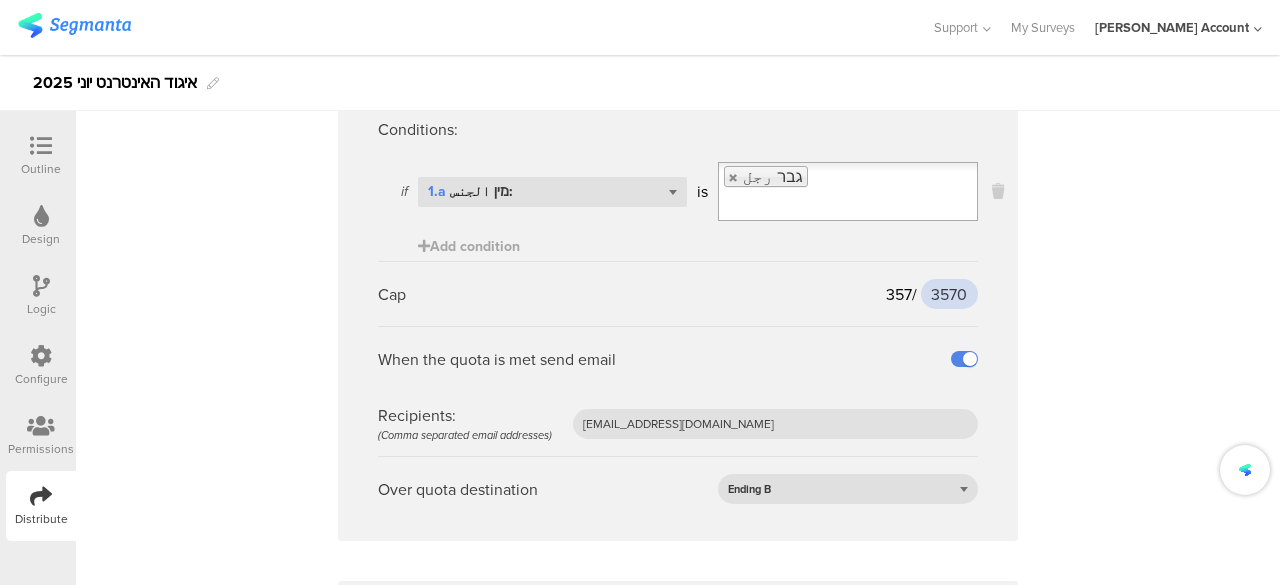click on "3570" at bounding box center [949, 294] 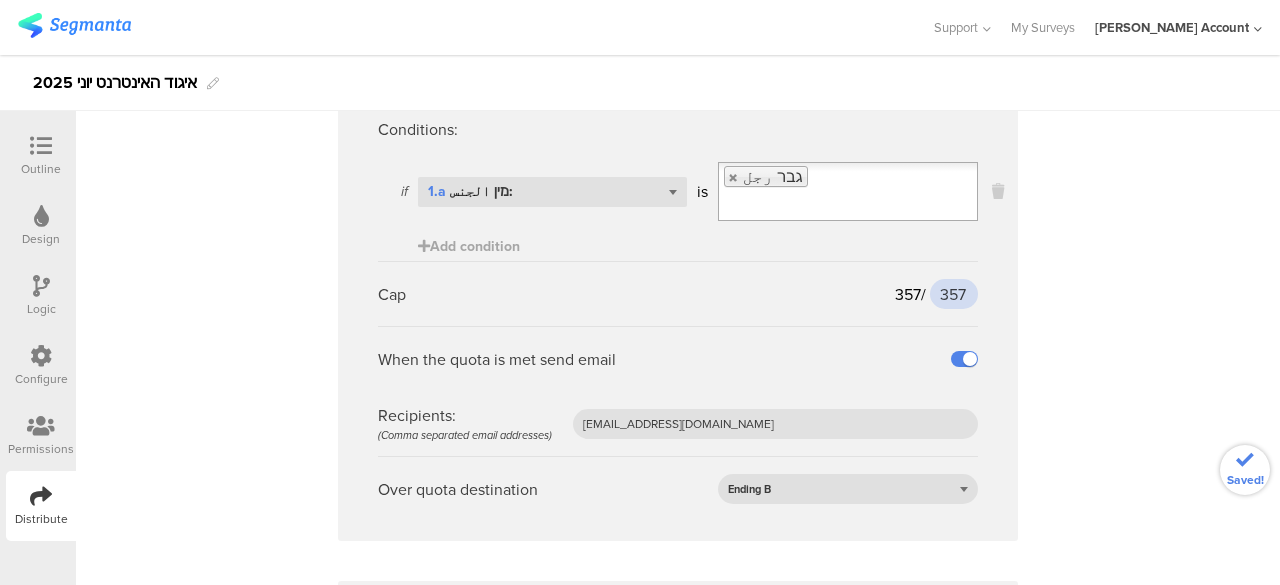type on "357" 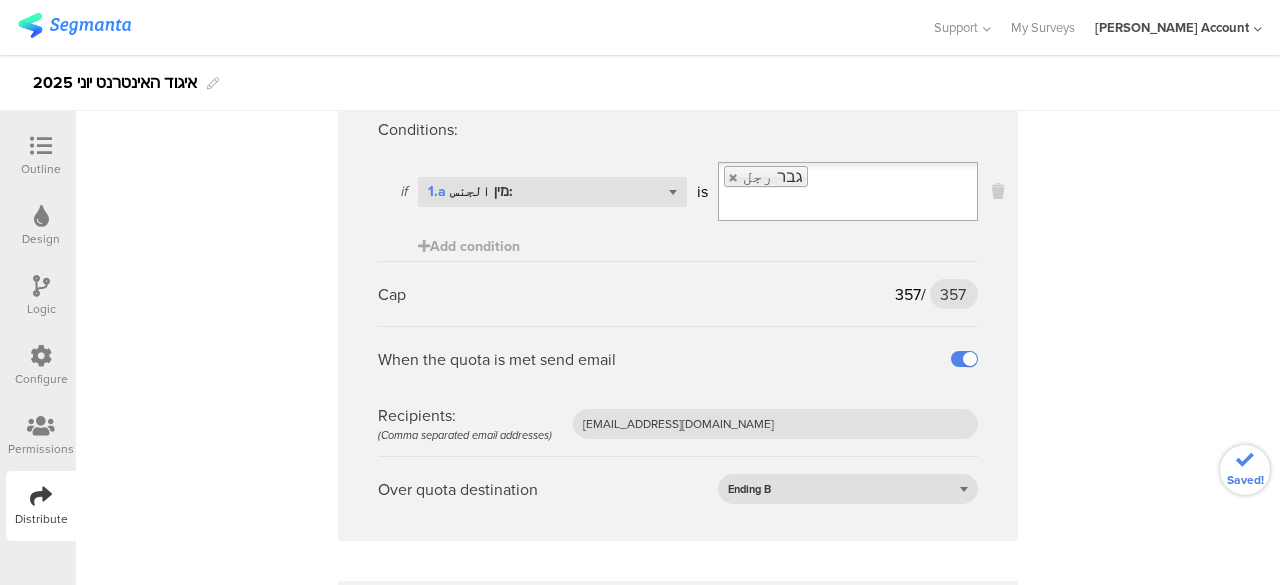 click on "Name
גברים
Conditions:
if
Select question...   1.a מין الجنس:
is
גבר رجل
Add condition
Cap
357
/
357
357
When the quota is met send email
Recipients:  (Comma separated email addresses)
afkar2005@gmail.com
Over quota destination
Ending B" at bounding box center (678, 276) 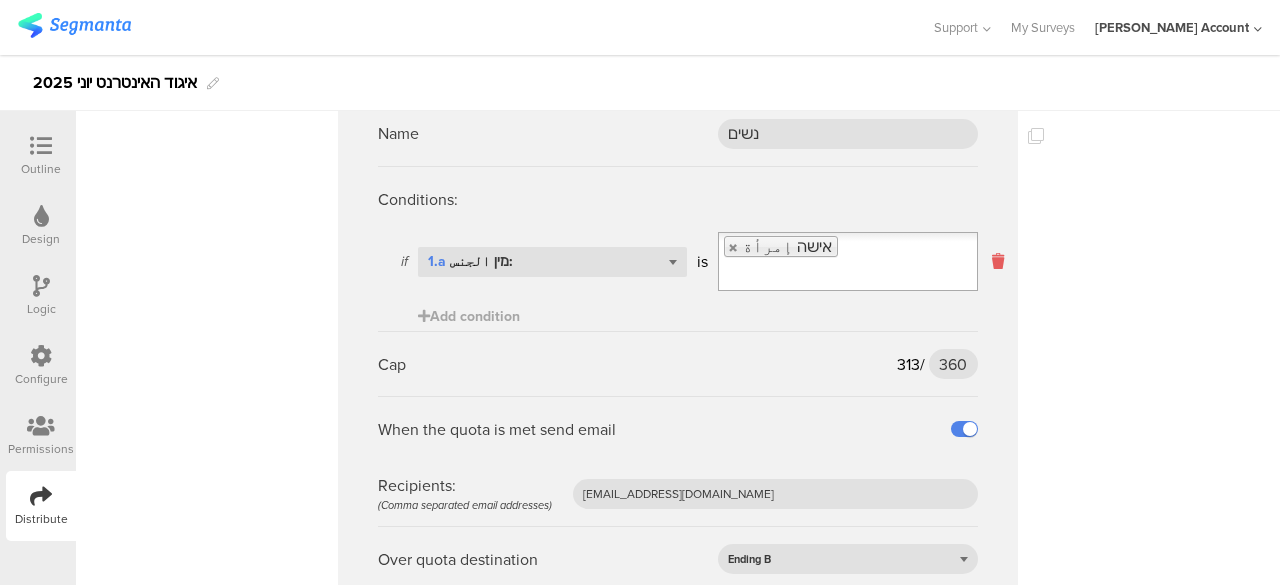 scroll, scrollTop: 800, scrollLeft: 0, axis: vertical 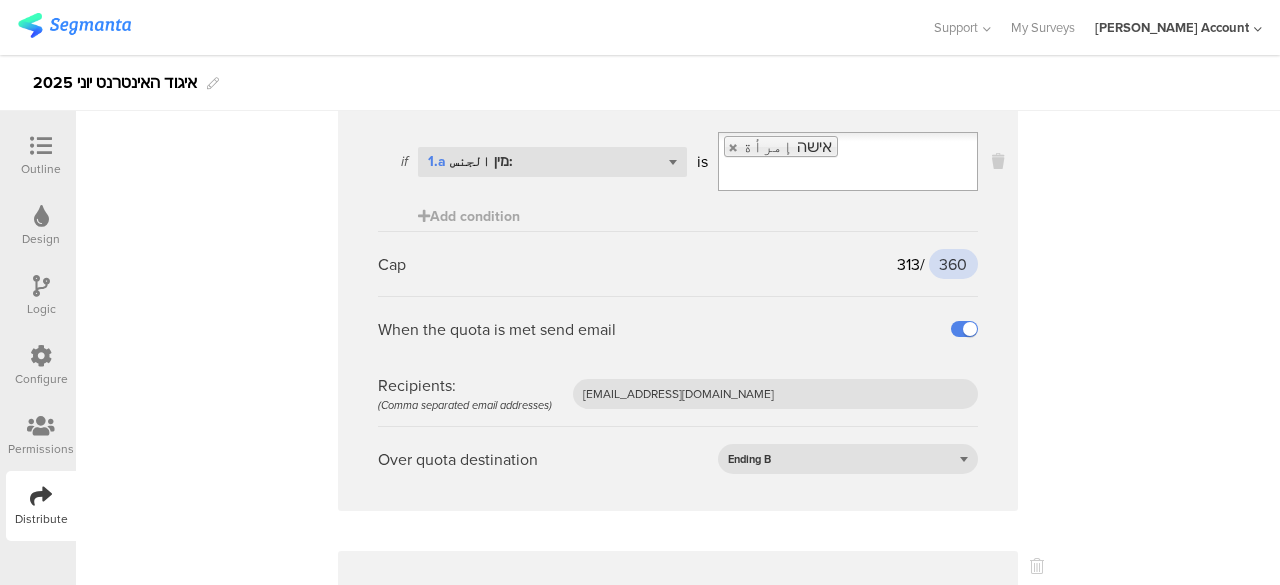 click on "360" at bounding box center (953, 264) 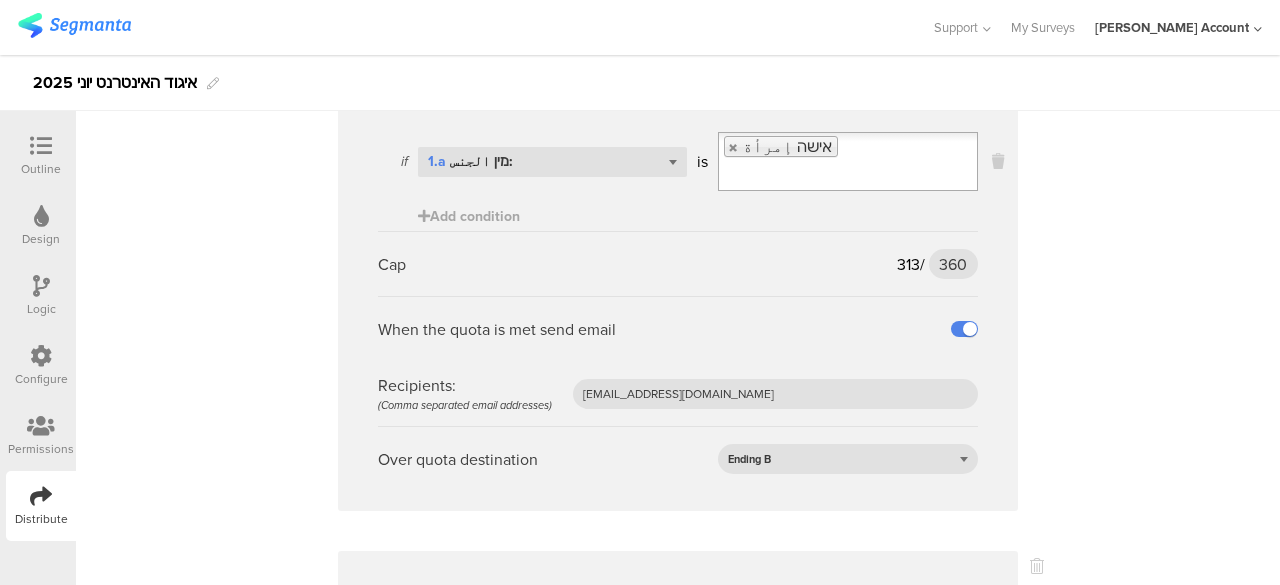 click on "Name
נשים
Conditions:
if
Select question...   1.a מין الجنس:
is
אישה إمرأة
Add condition
Cap
313
/
360
360
When the quota is met send email
Recipients:  (Comma separated email addresses)
afkar2005@gmail.com
Over quota destination
Ending B" at bounding box center (678, 246) 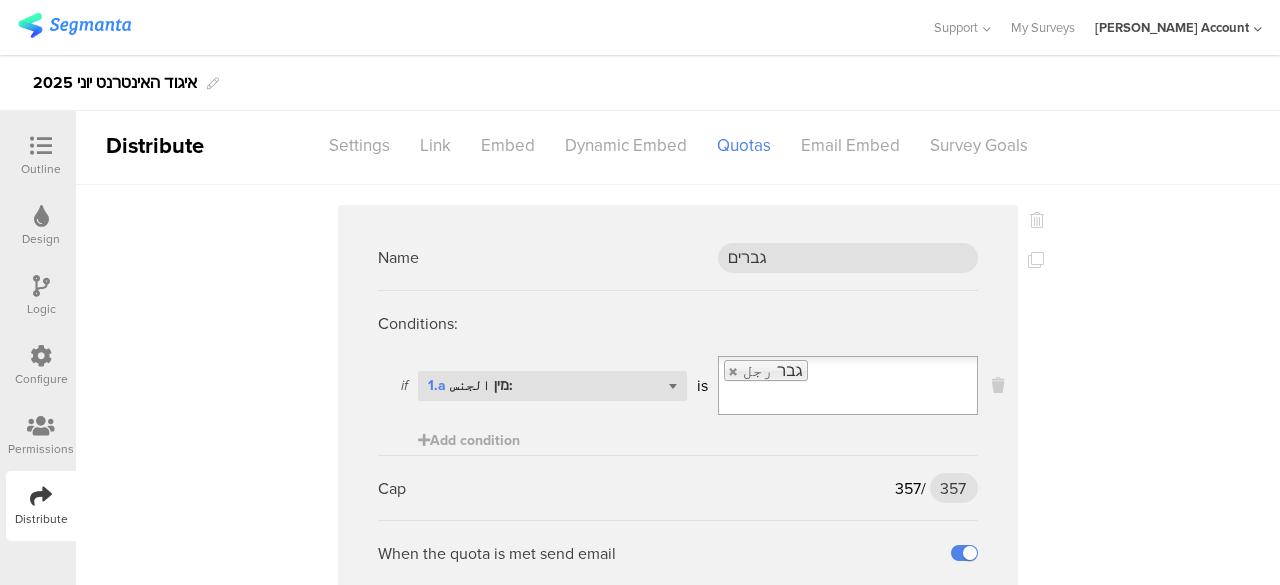 scroll, scrollTop: 0, scrollLeft: 0, axis: both 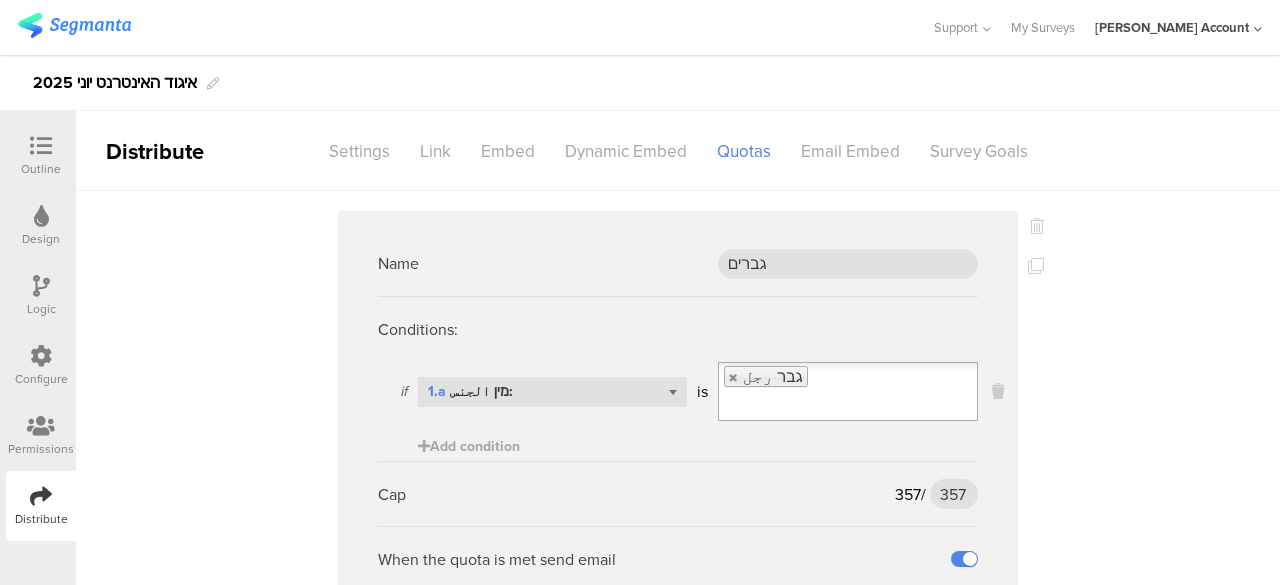 click on "Name
גברים
Conditions:
if
Select question...   1.a מין الجنس:
is
גבר رجل
Add condition
Cap
357
/
357
357
When the quota is met send email
Recipients:  (Comma separated email addresses)
afkar2005@gmail.com
Over quota destination
Ending B
Name
נשים
Conditions:
if
Select question...   1.a מין الجنس:
is
אישה إمرأة
Add condition
Cap
313
/
360
360" at bounding box center [678, 4527] 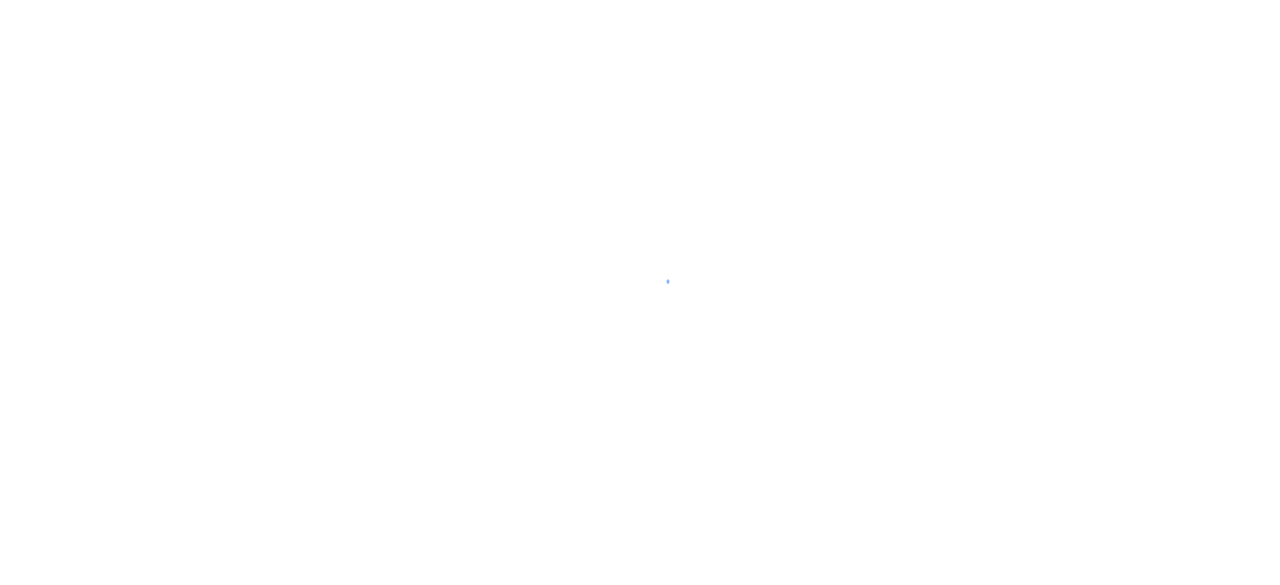 scroll, scrollTop: 0, scrollLeft: 0, axis: both 